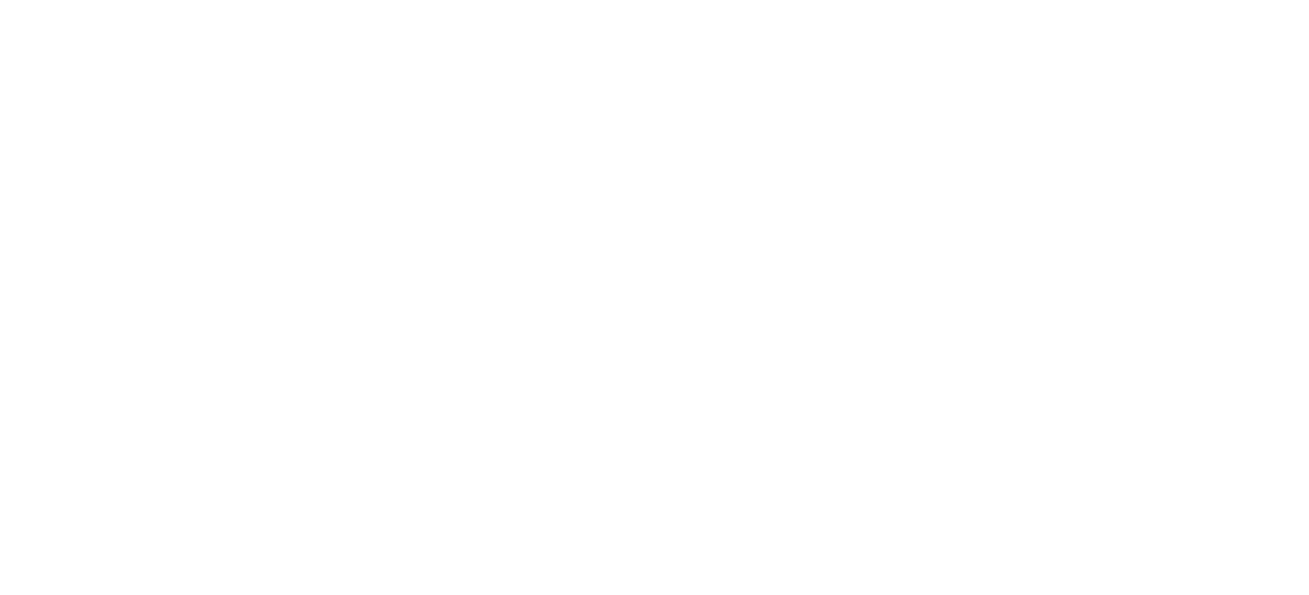 scroll, scrollTop: 0, scrollLeft: 0, axis: both 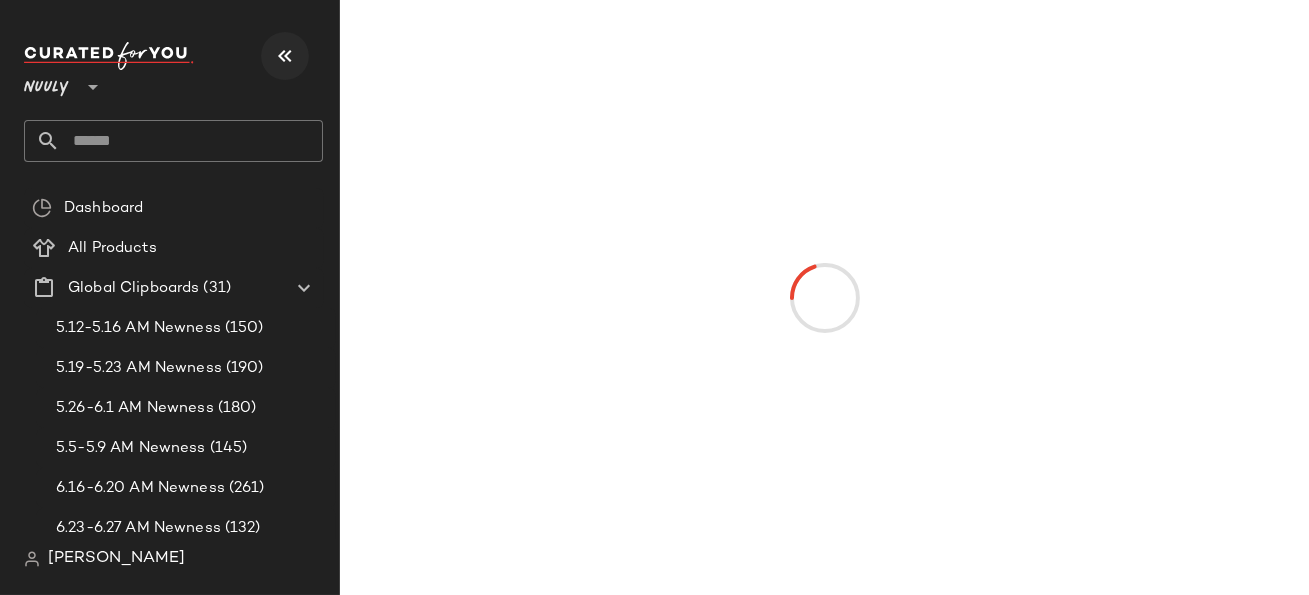 click at bounding box center (285, 56) 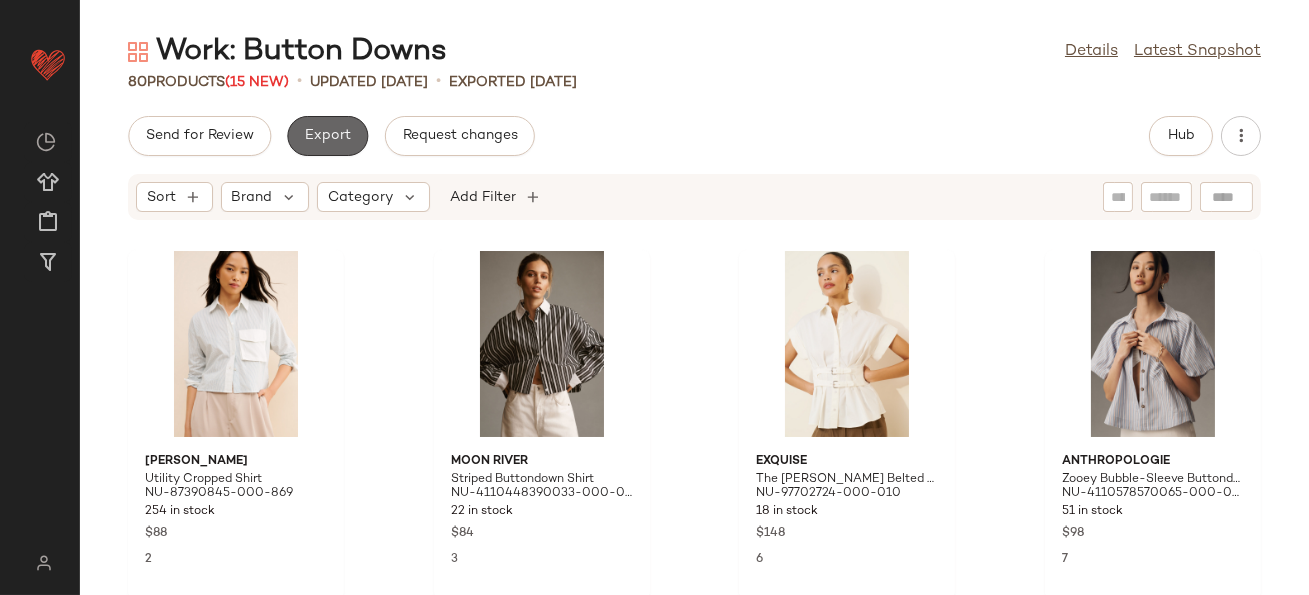 click on "Export" at bounding box center (327, 136) 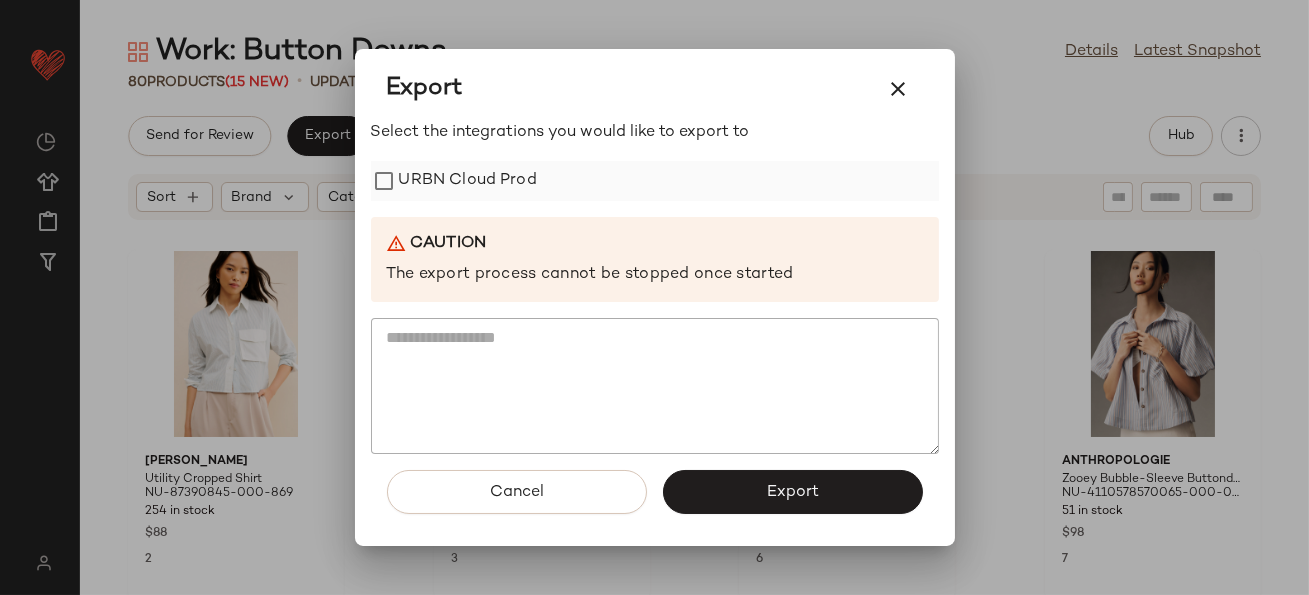 click on "URBN Cloud Prod" at bounding box center [468, 181] 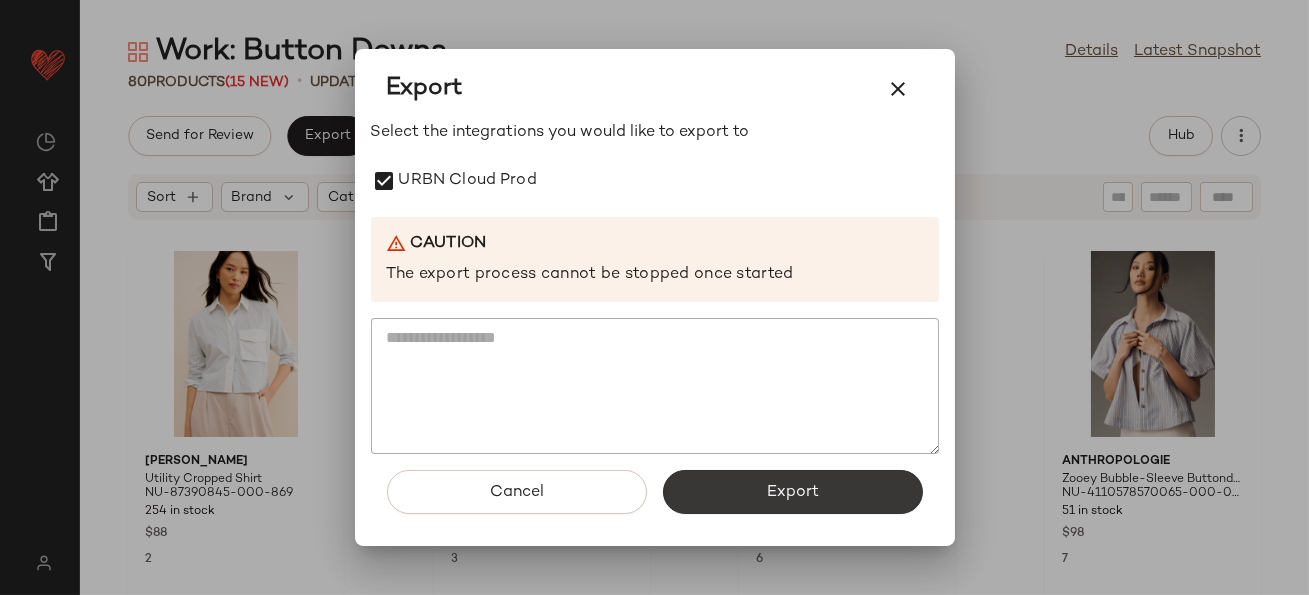 click on "Export" at bounding box center [793, 492] 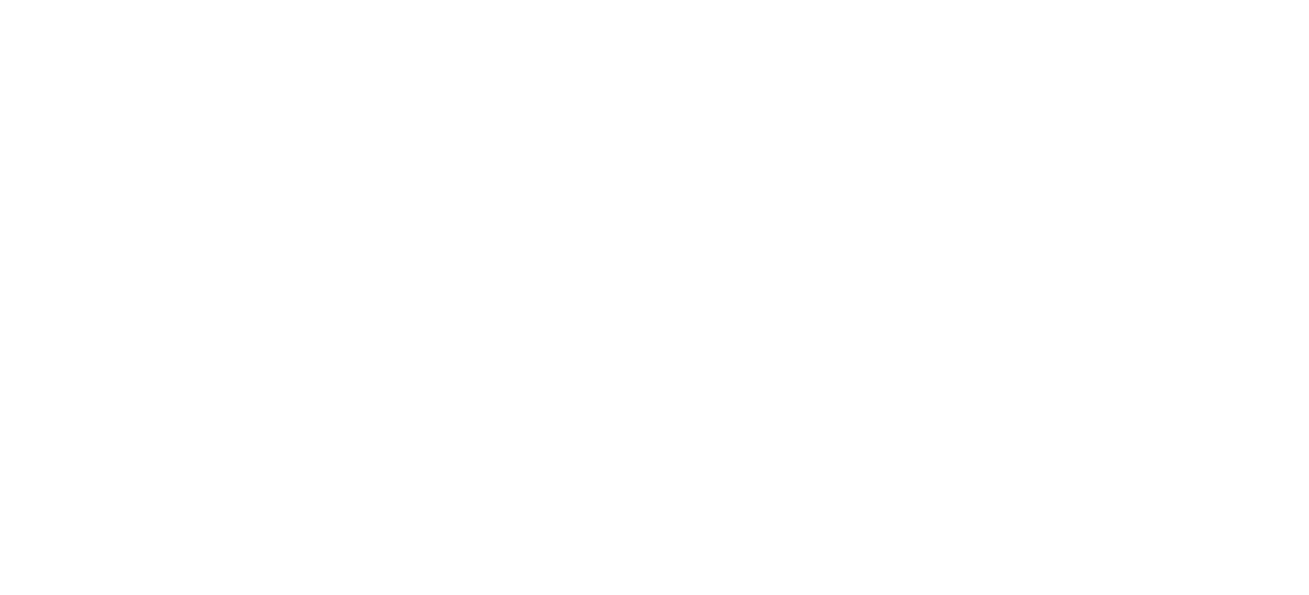 scroll, scrollTop: 0, scrollLeft: 0, axis: both 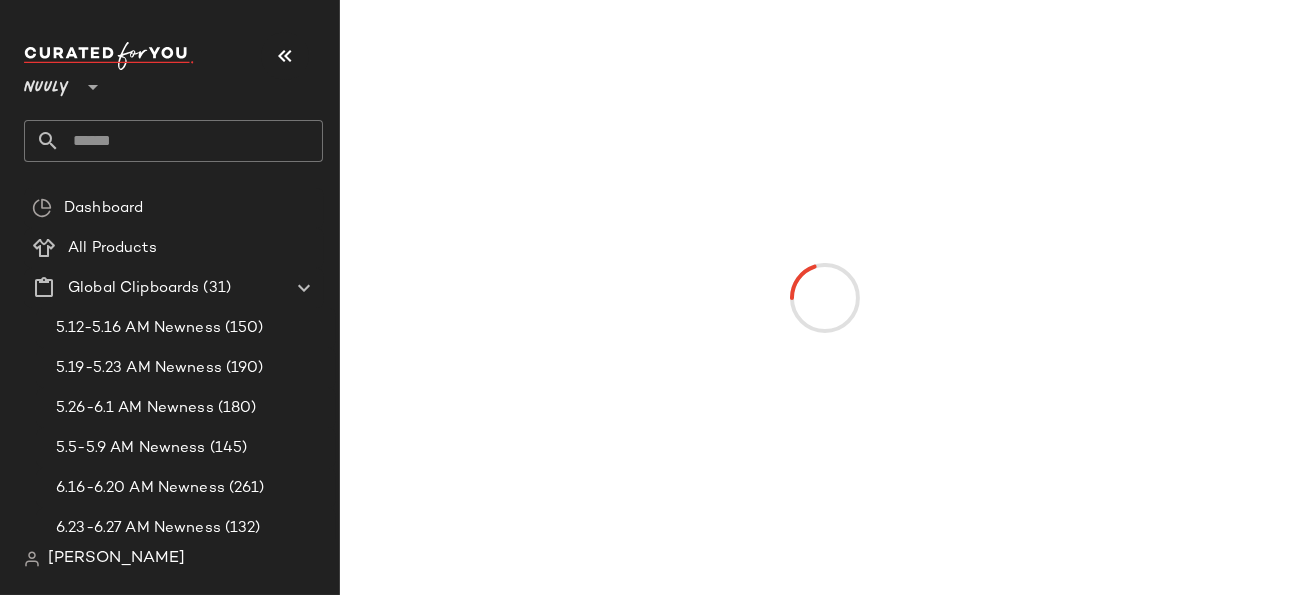 click on "Nuuly **" at bounding box center [173, 79] 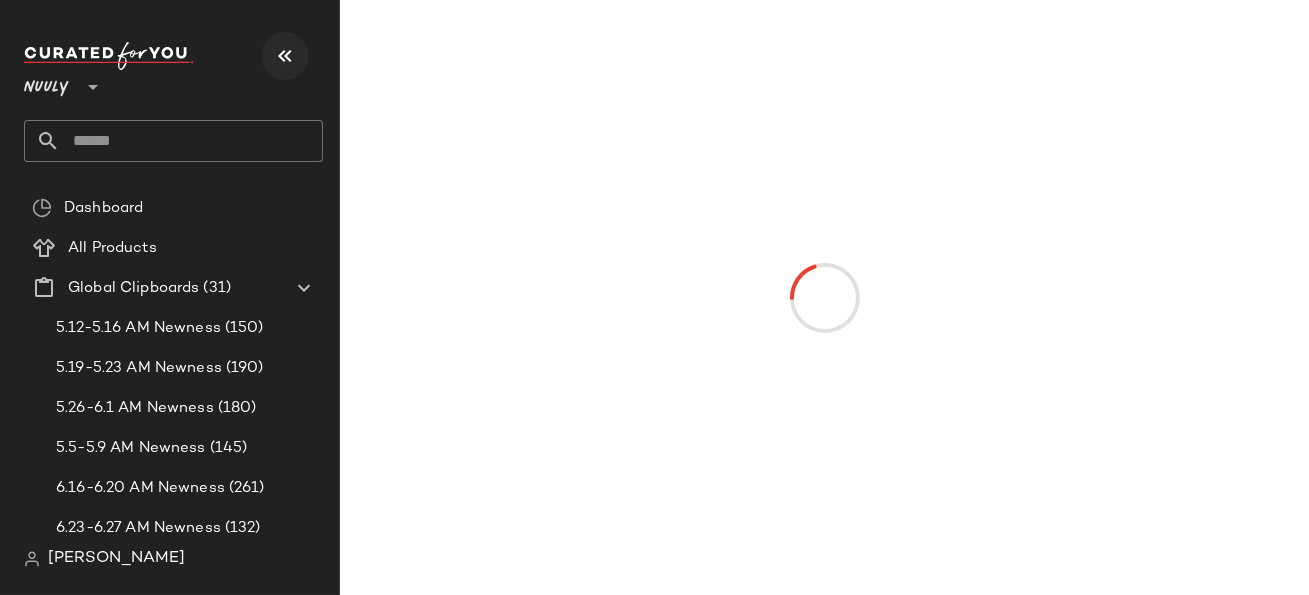 click at bounding box center (285, 56) 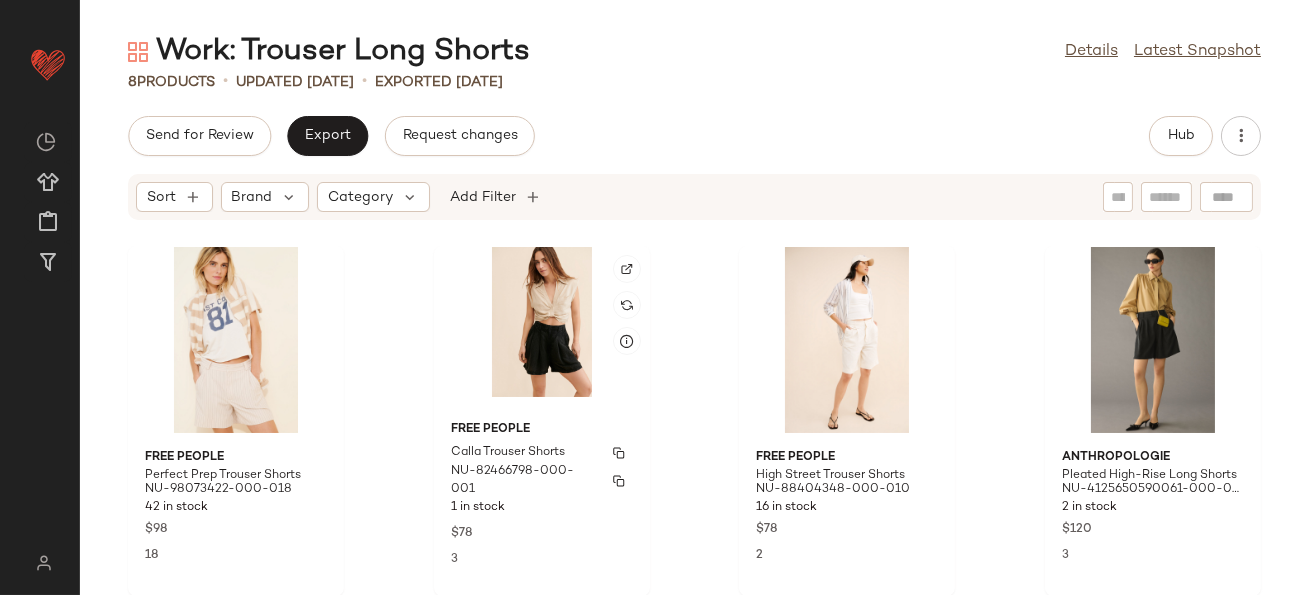 scroll, scrollTop: 0, scrollLeft: 0, axis: both 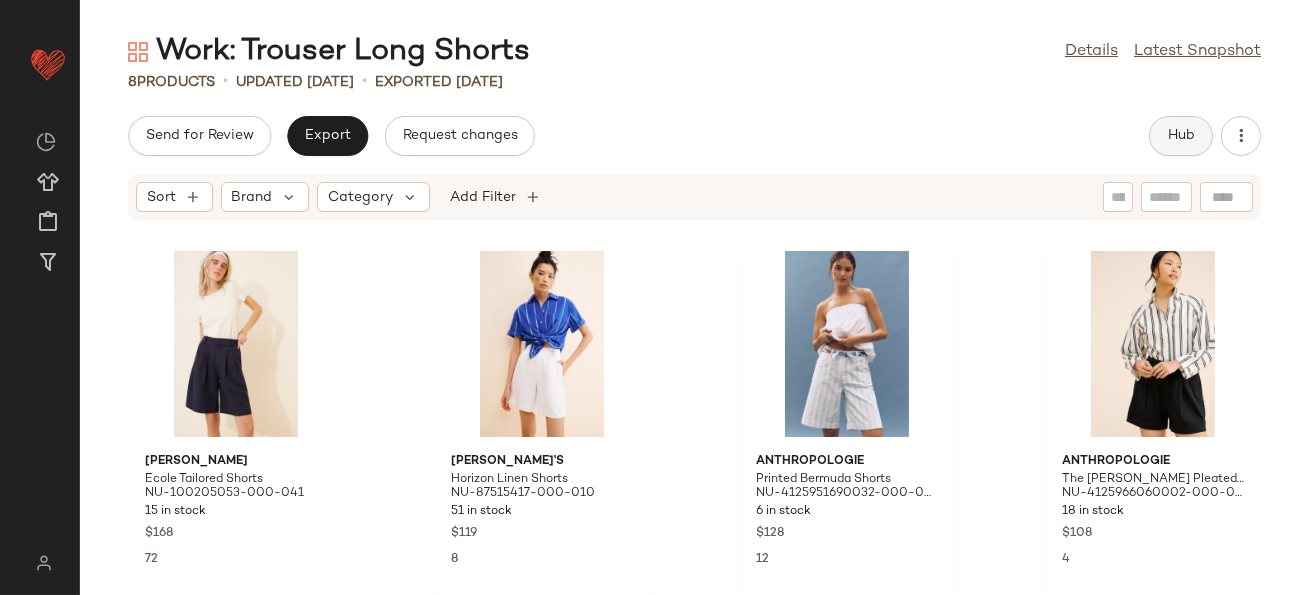 click on "Hub" at bounding box center (1181, 136) 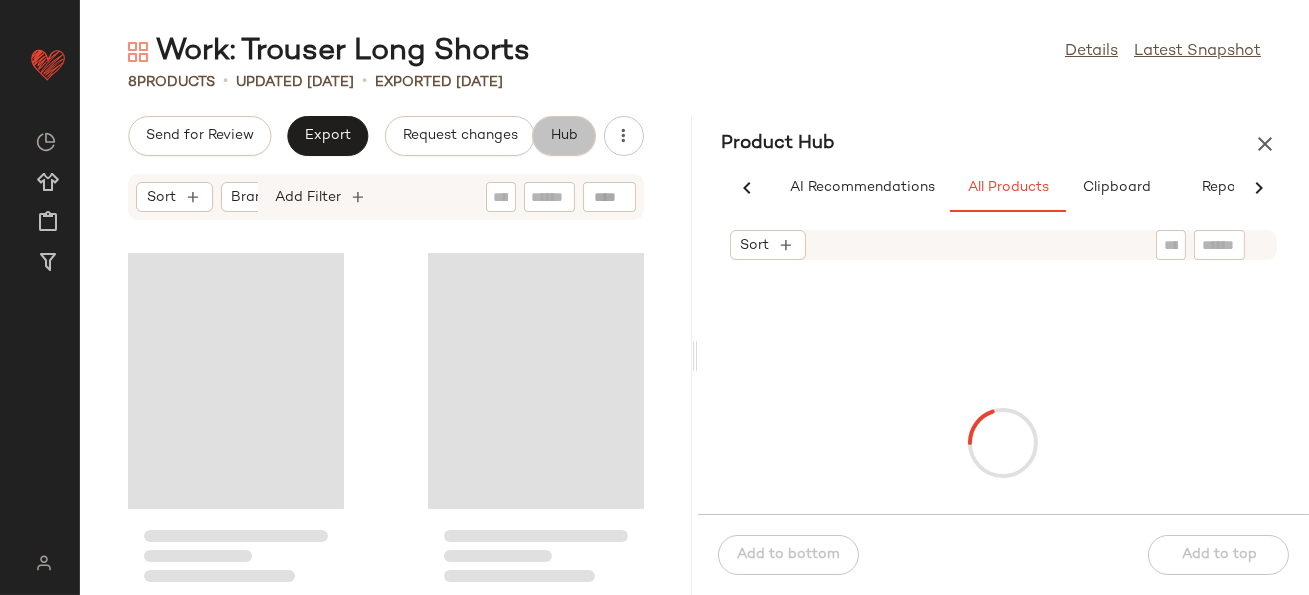 scroll, scrollTop: 0, scrollLeft: 48, axis: horizontal 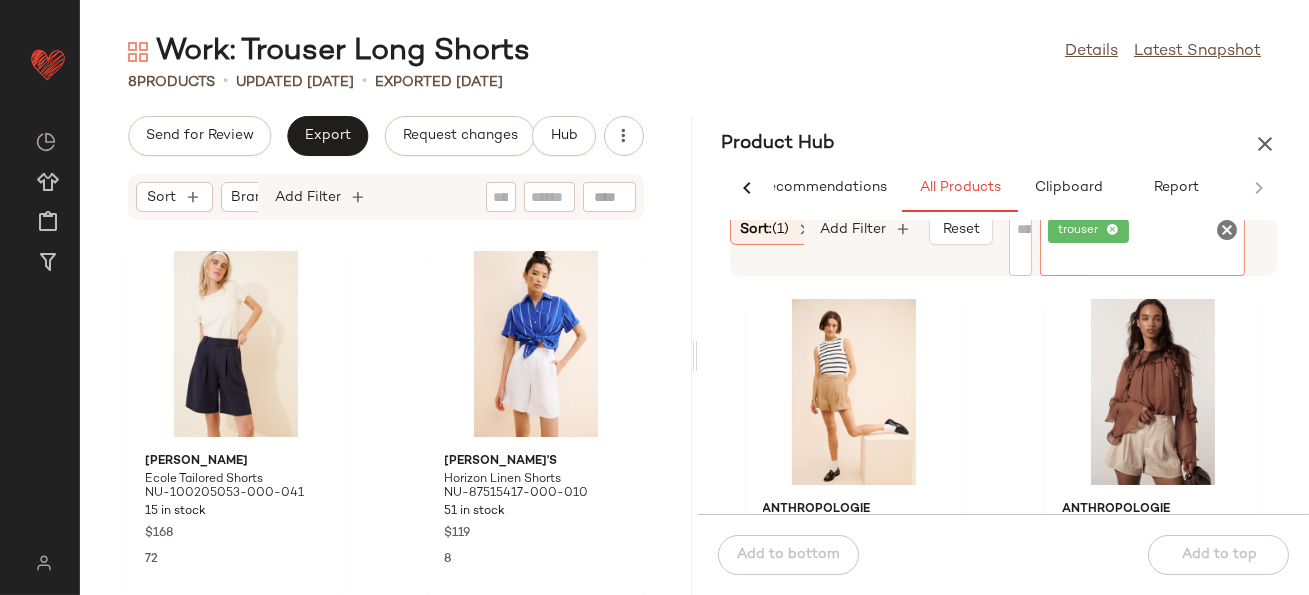 click on "trouser" 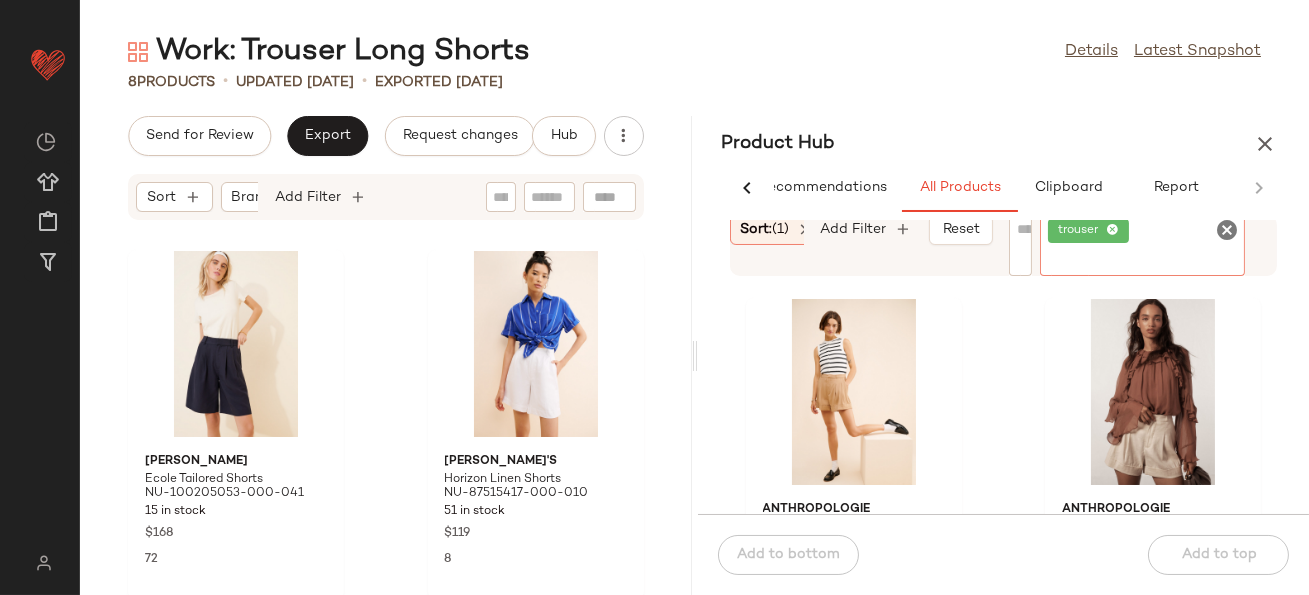 click 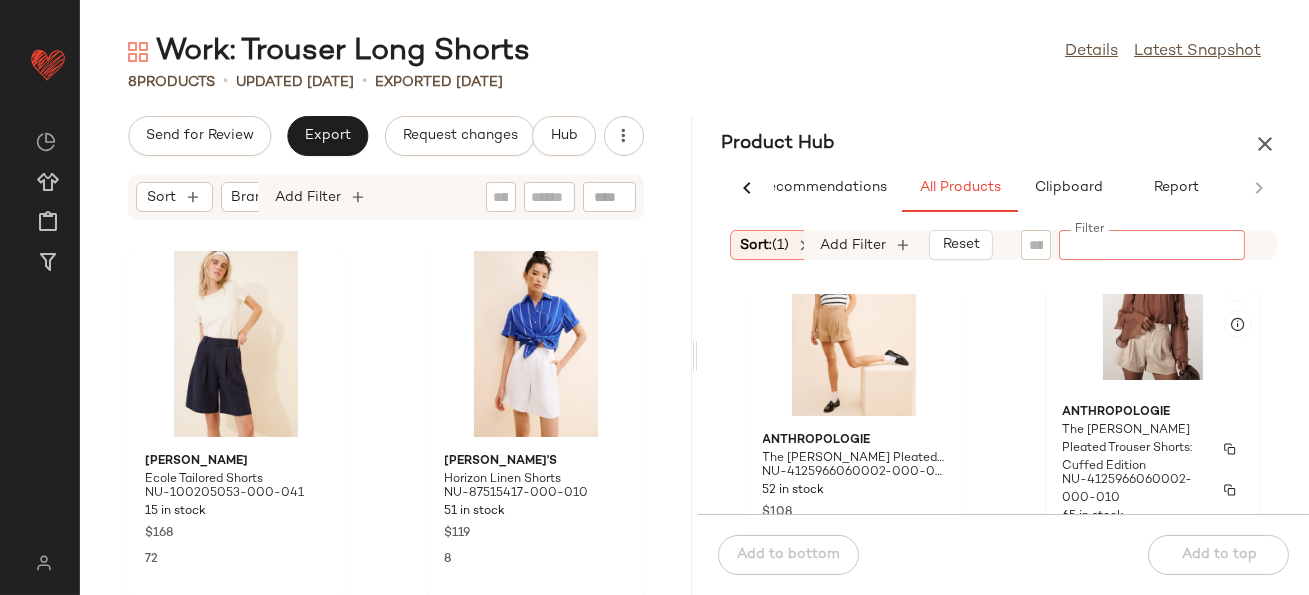 scroll, scrollTop: 85, scrollLeft: 0, axis: vertical 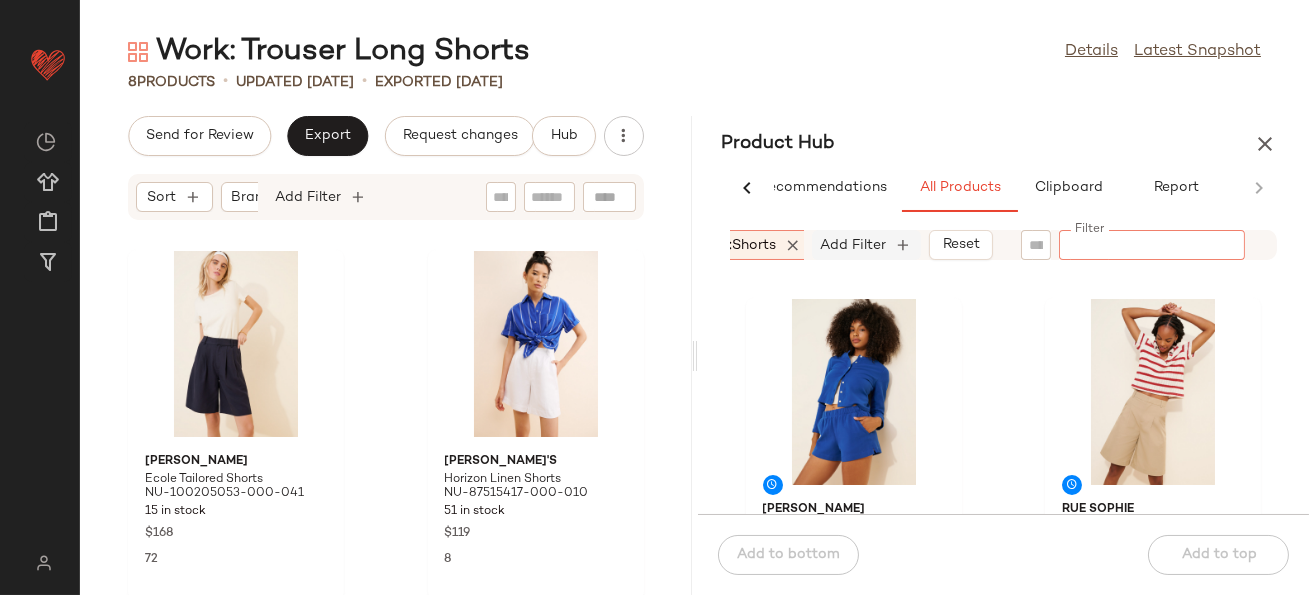 click on "Add Filter" at bounding box center [854, 245] 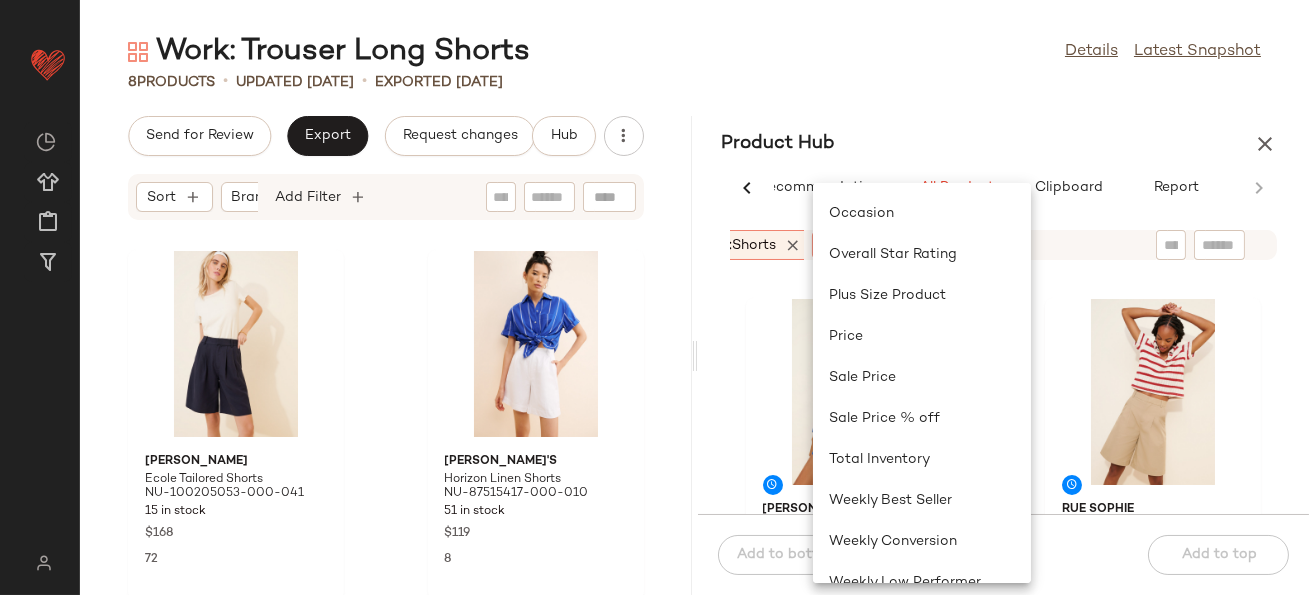 scroll, scrollTop: 555, scrollLeft: 0, axis: vertical 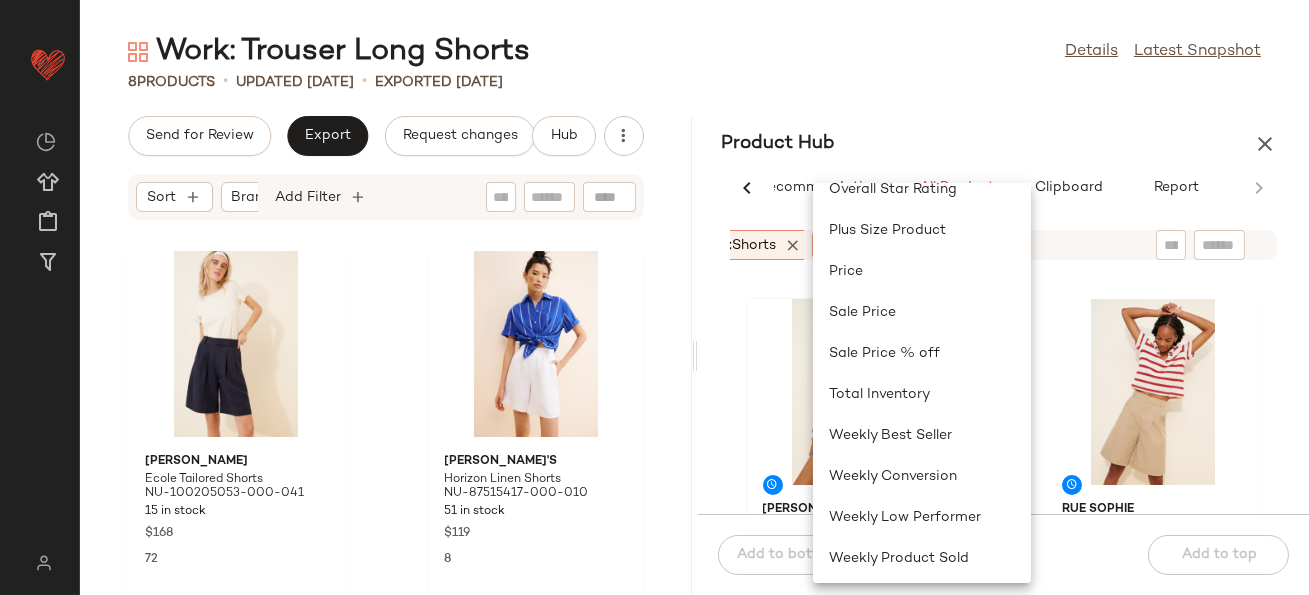 click on "Total Inventory" 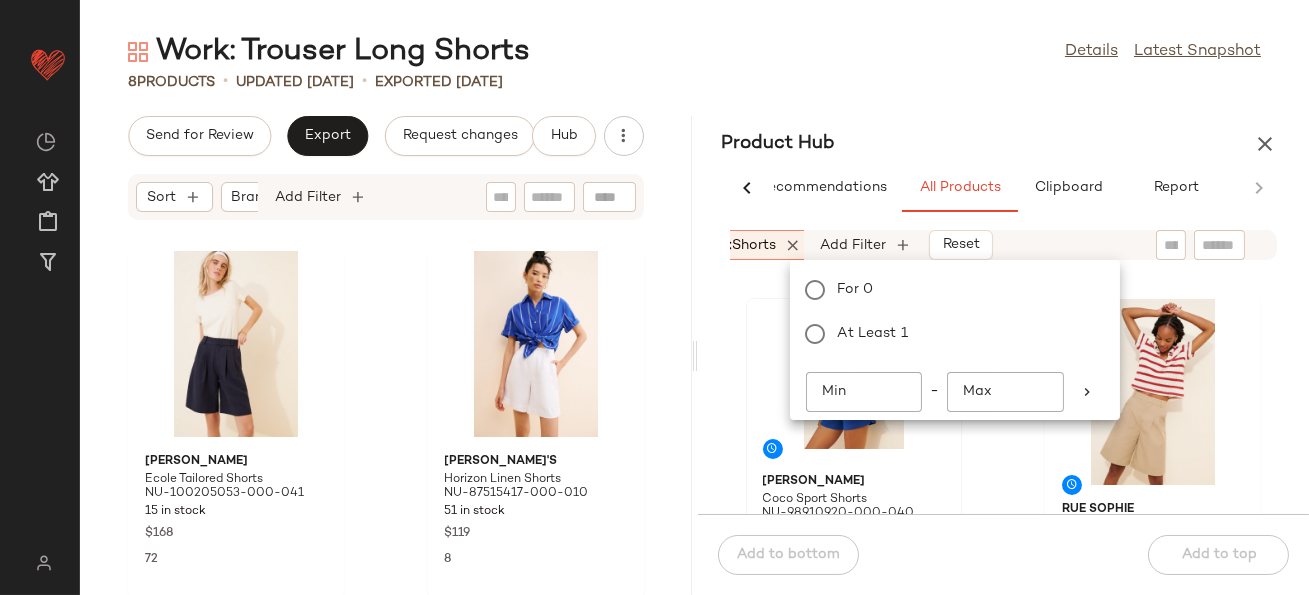 scroll, scrollTop: 0, scrollLeft: 899, axis: horizontal 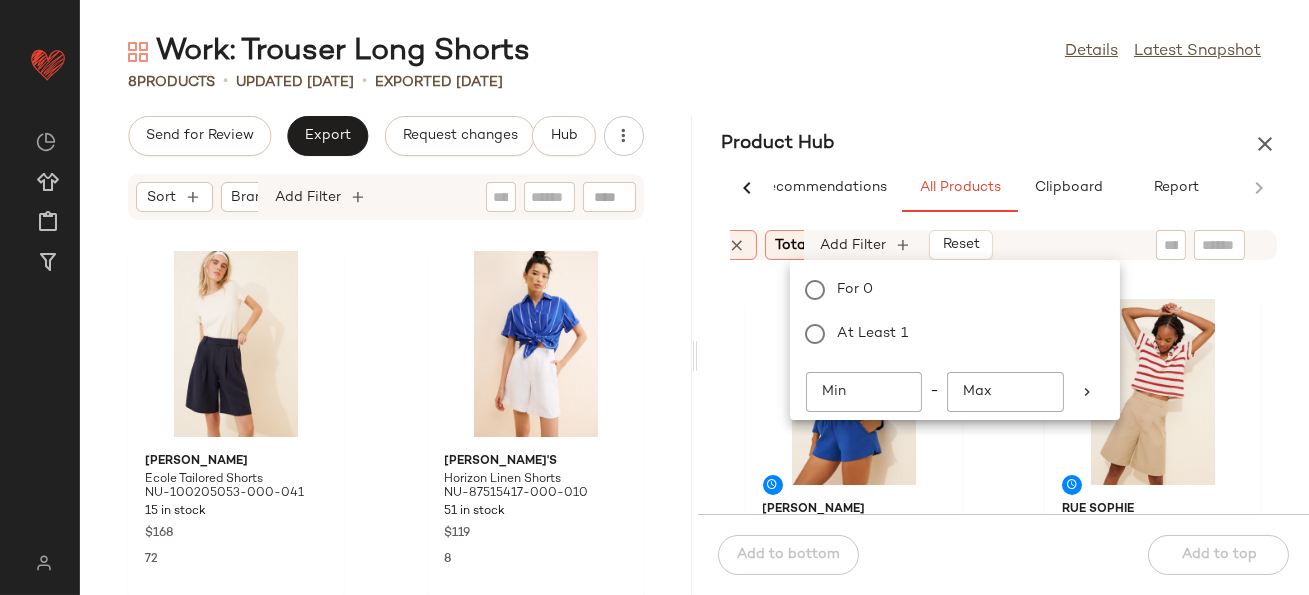 click on "Min" 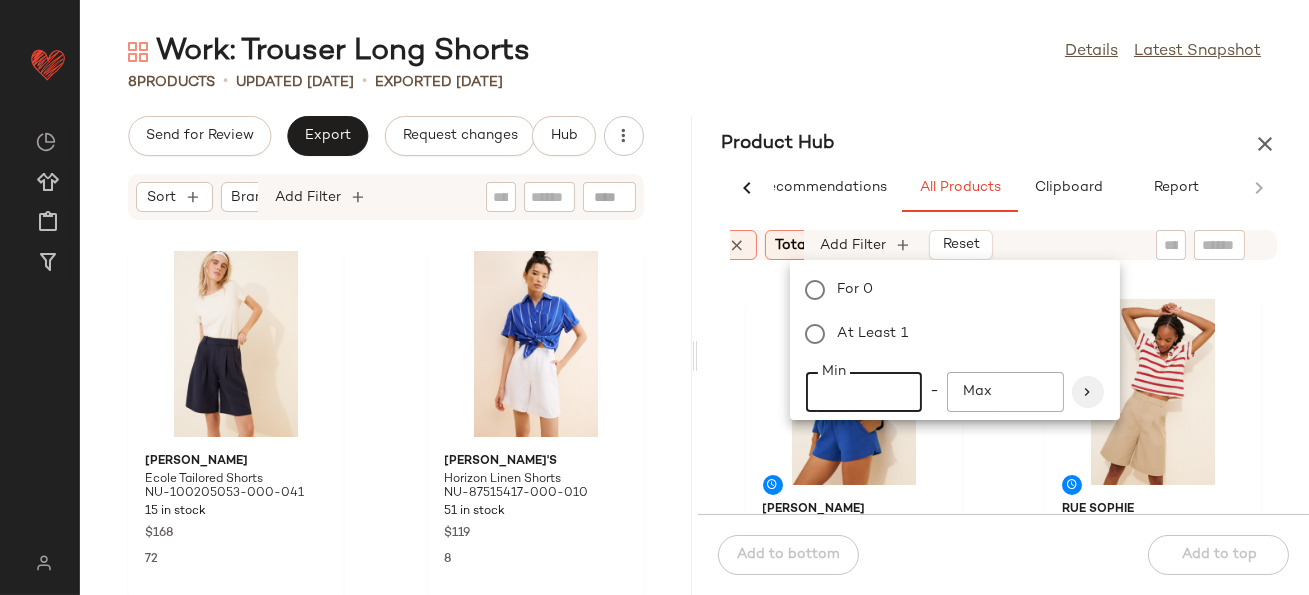 type on "**" 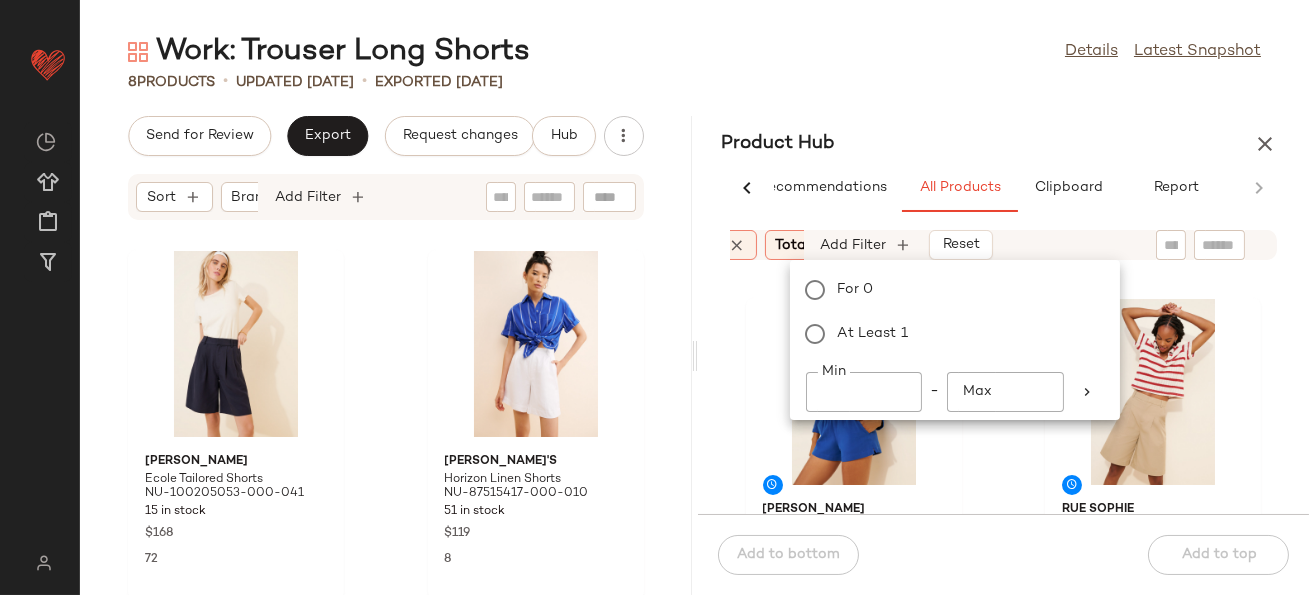 click on "Product Hub" at bounding box center [1004, 144] 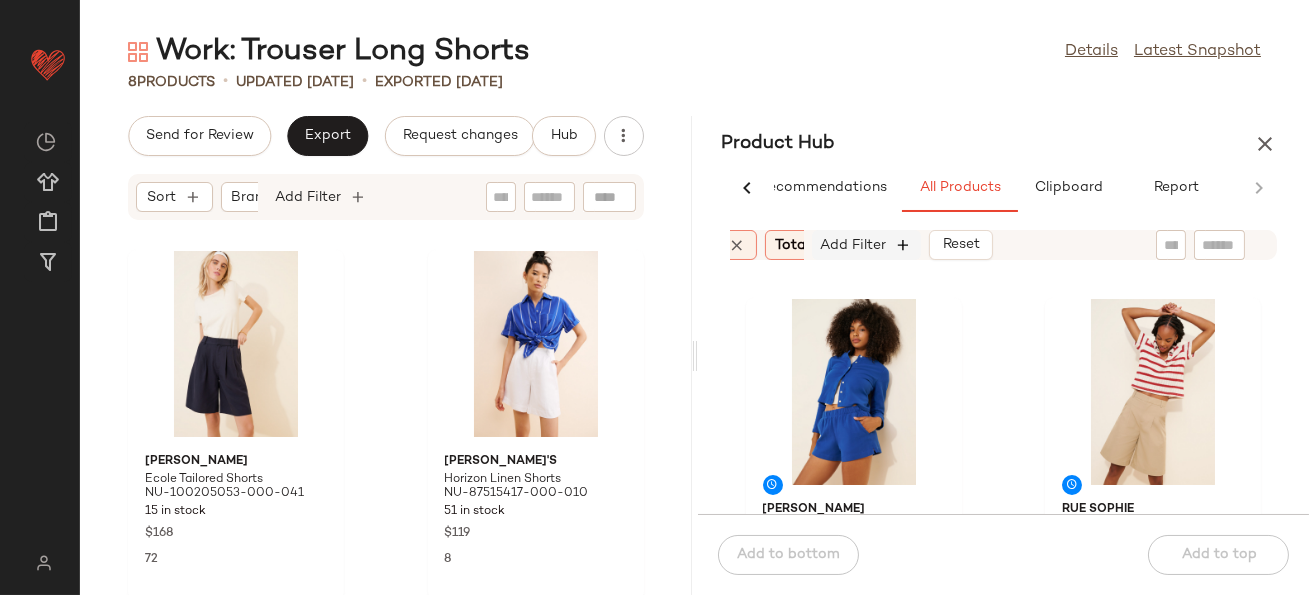 click at bounding box center (904, 245) 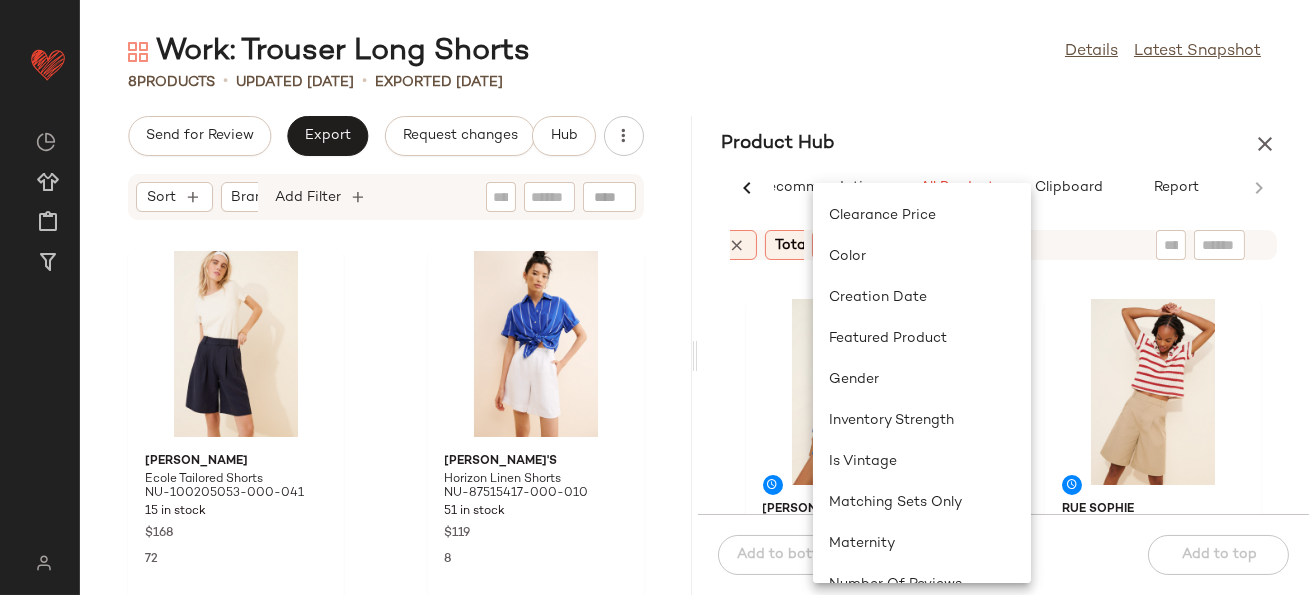 scroll, scrollTop: 40, scrollLeft: 0, axis: vertical 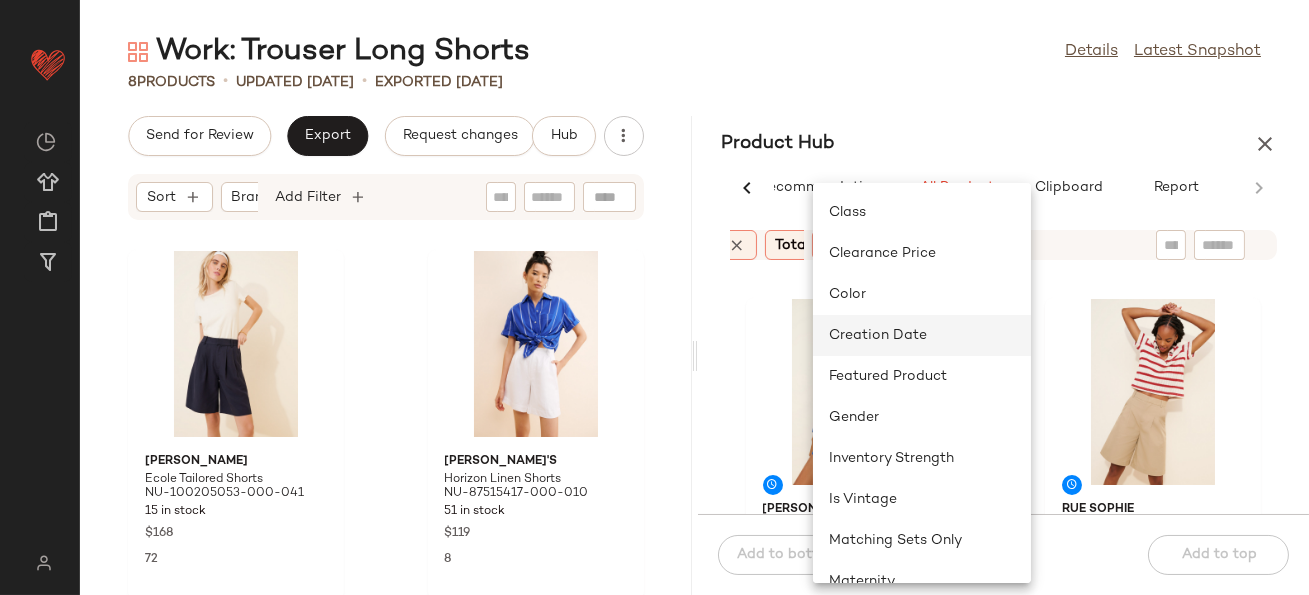 click on "Creation Date" 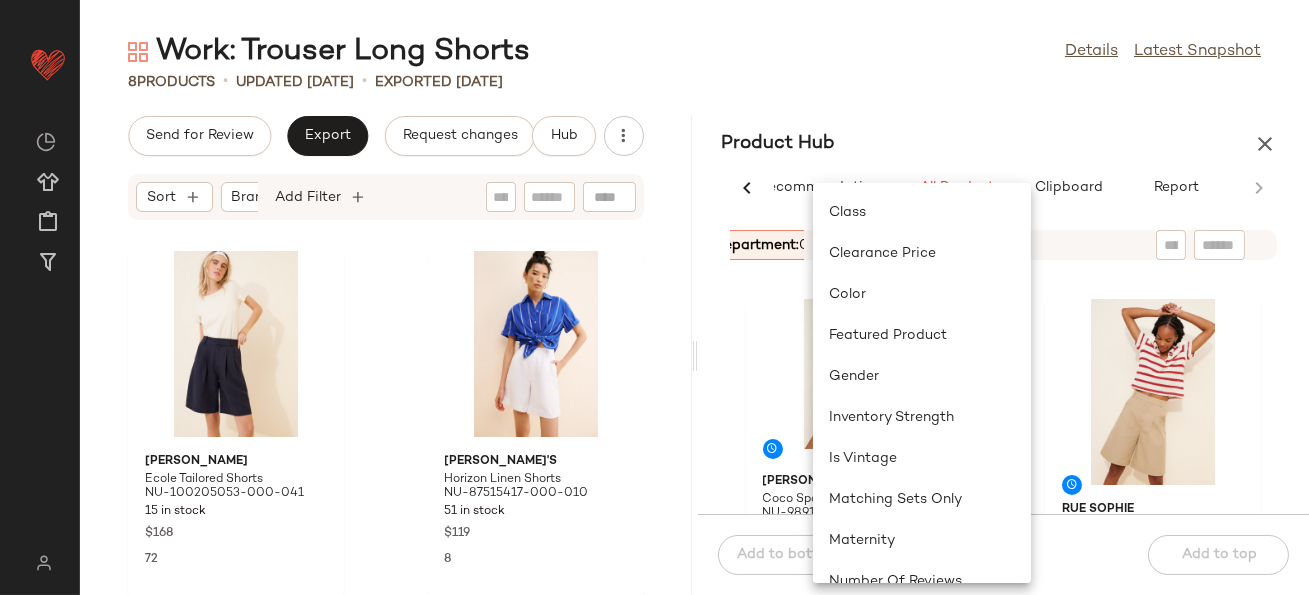 scroll, scrollTop: 0, scrollLeft: 694, axis: horizontal 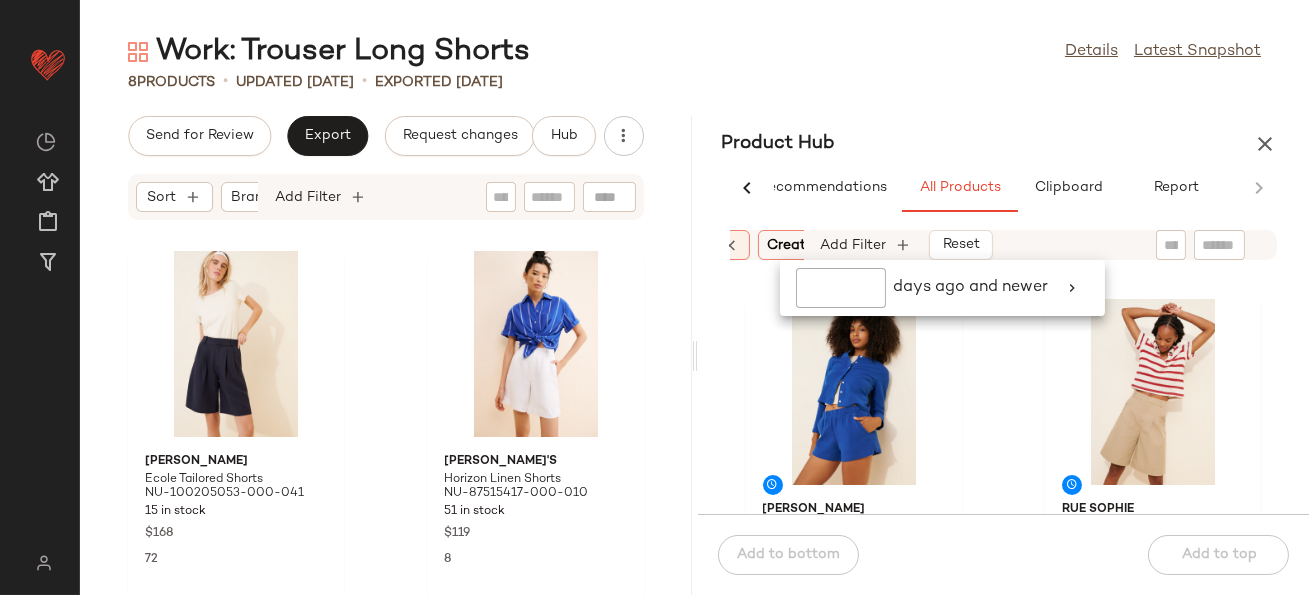 type on "*" 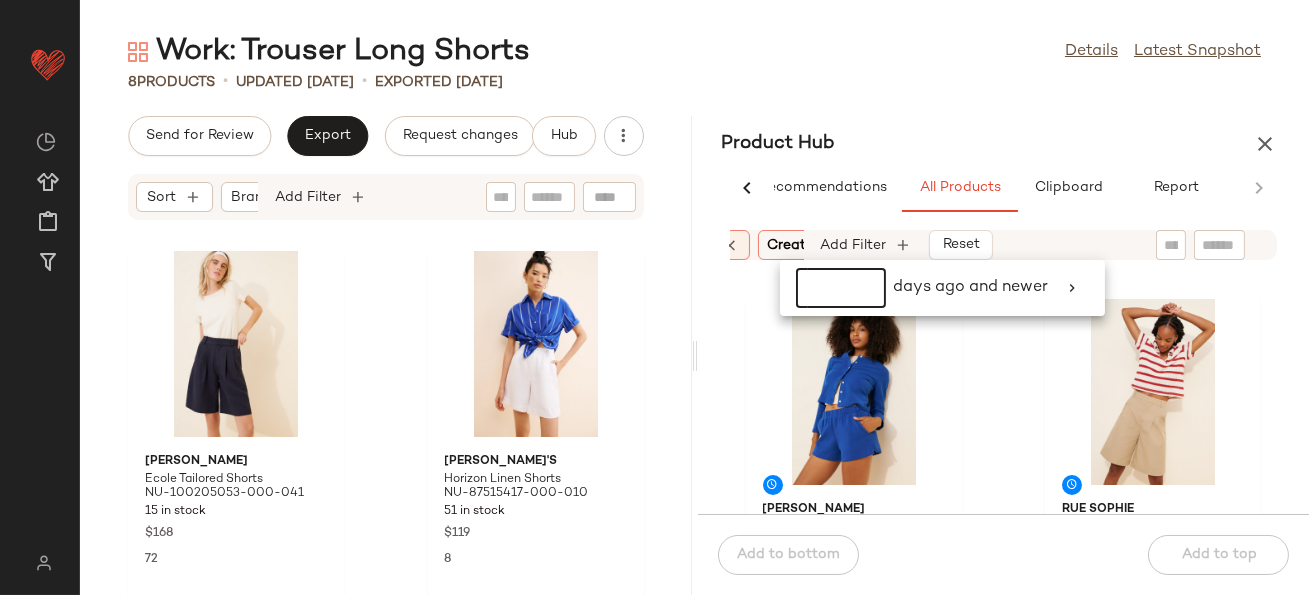 drag, startPoint x: 839, startPoint y: 286, endPoint x: 759, endPoint y: 286, distance: 80 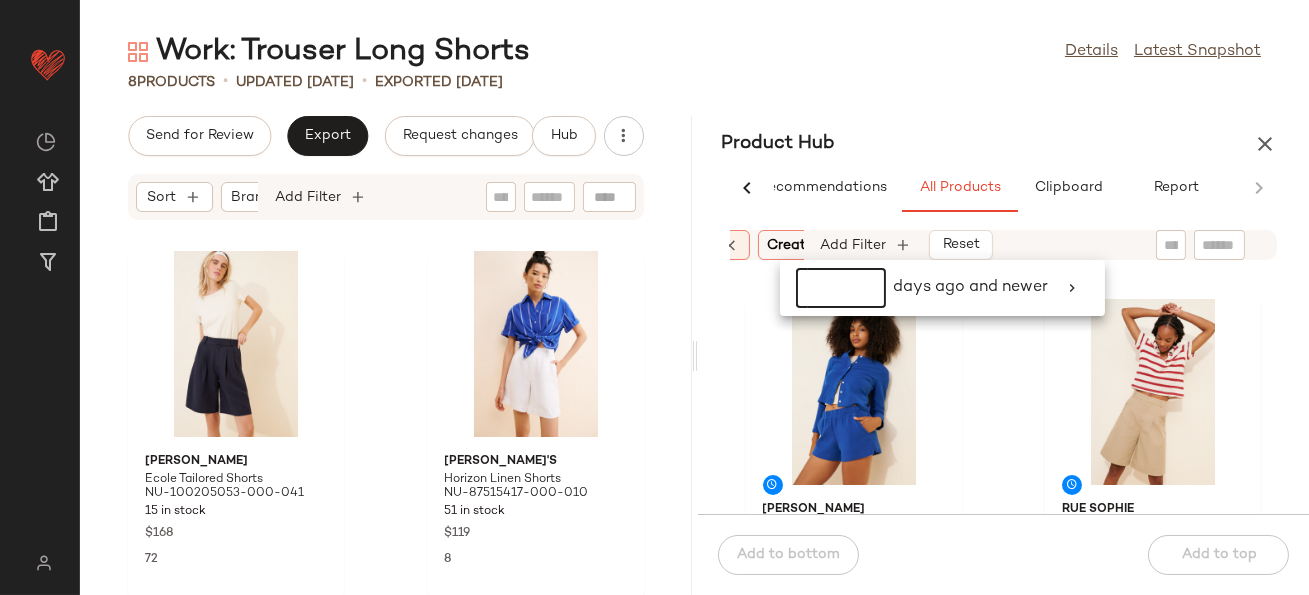 type on "*" 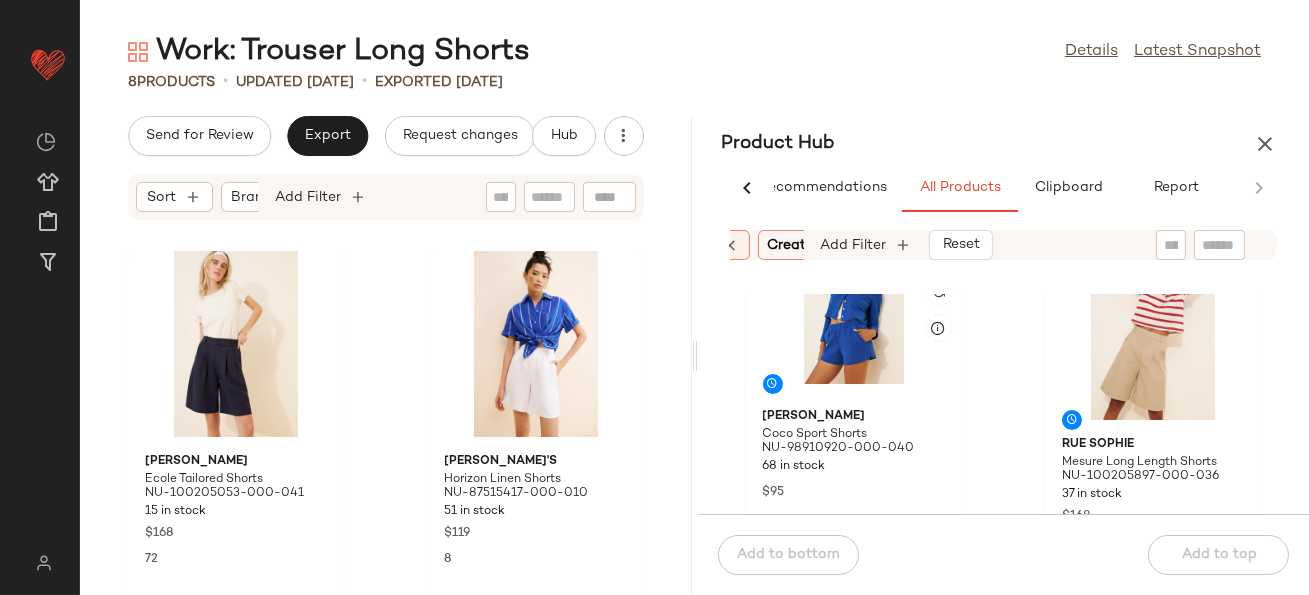 scroll, scrollTop: 60, scrollLeft: 0, axis: vertical 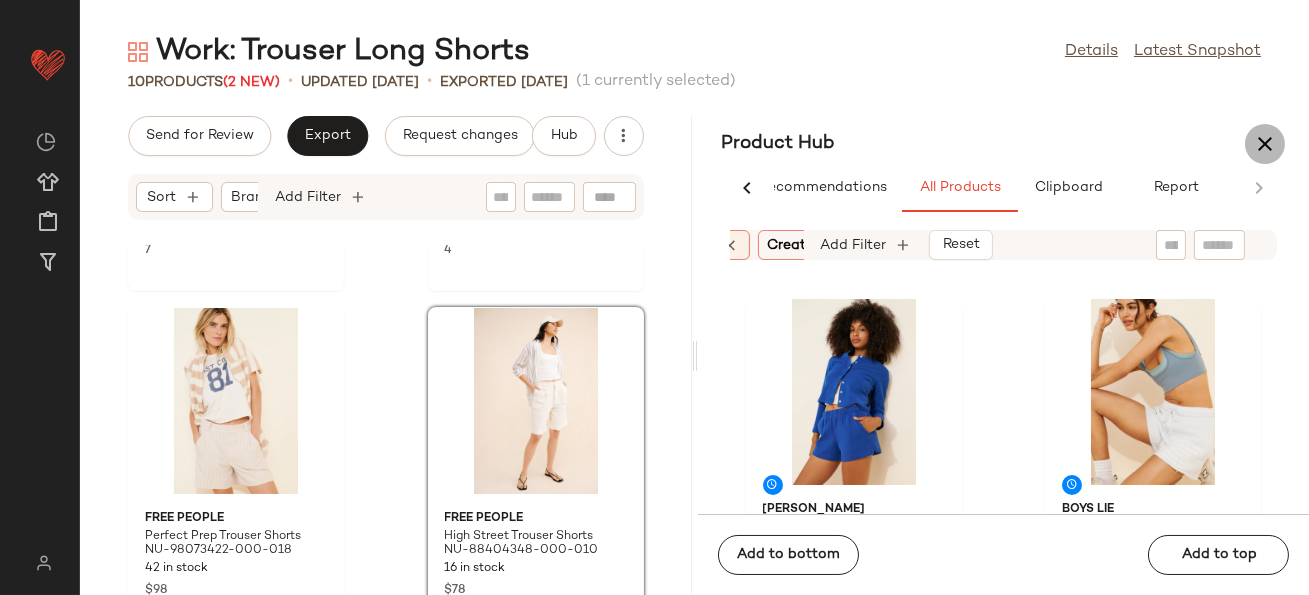 click at bounding box center (1265, 144) 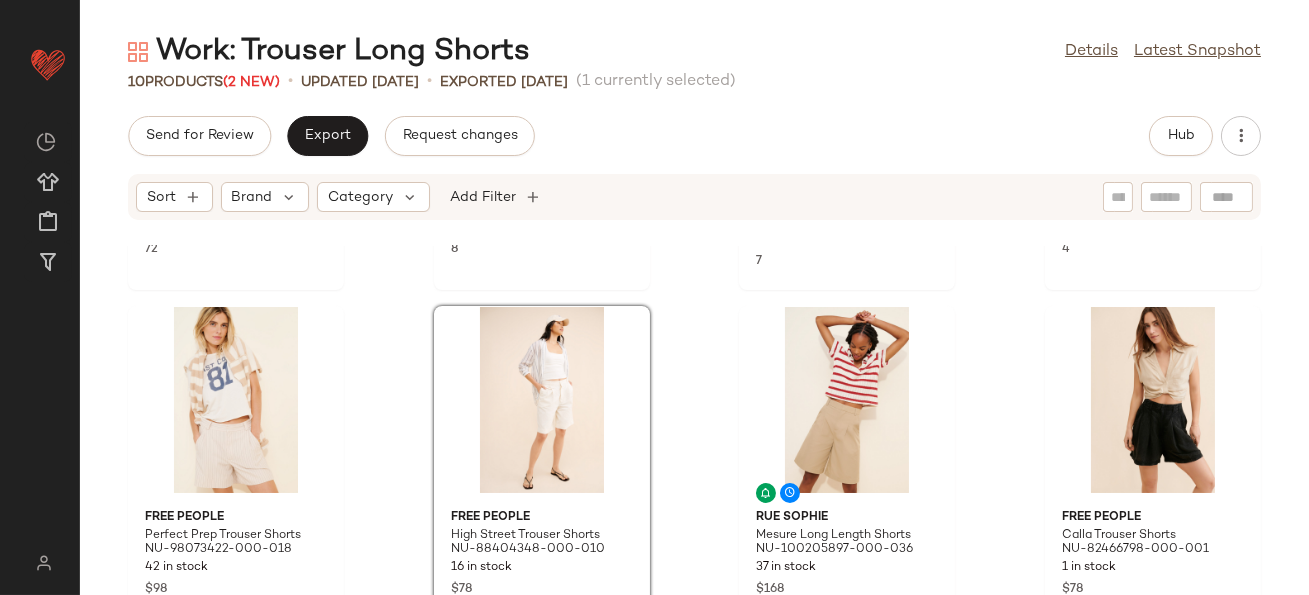 scroll, scrollTop: 0, scrollLeft: 0, axis: both 